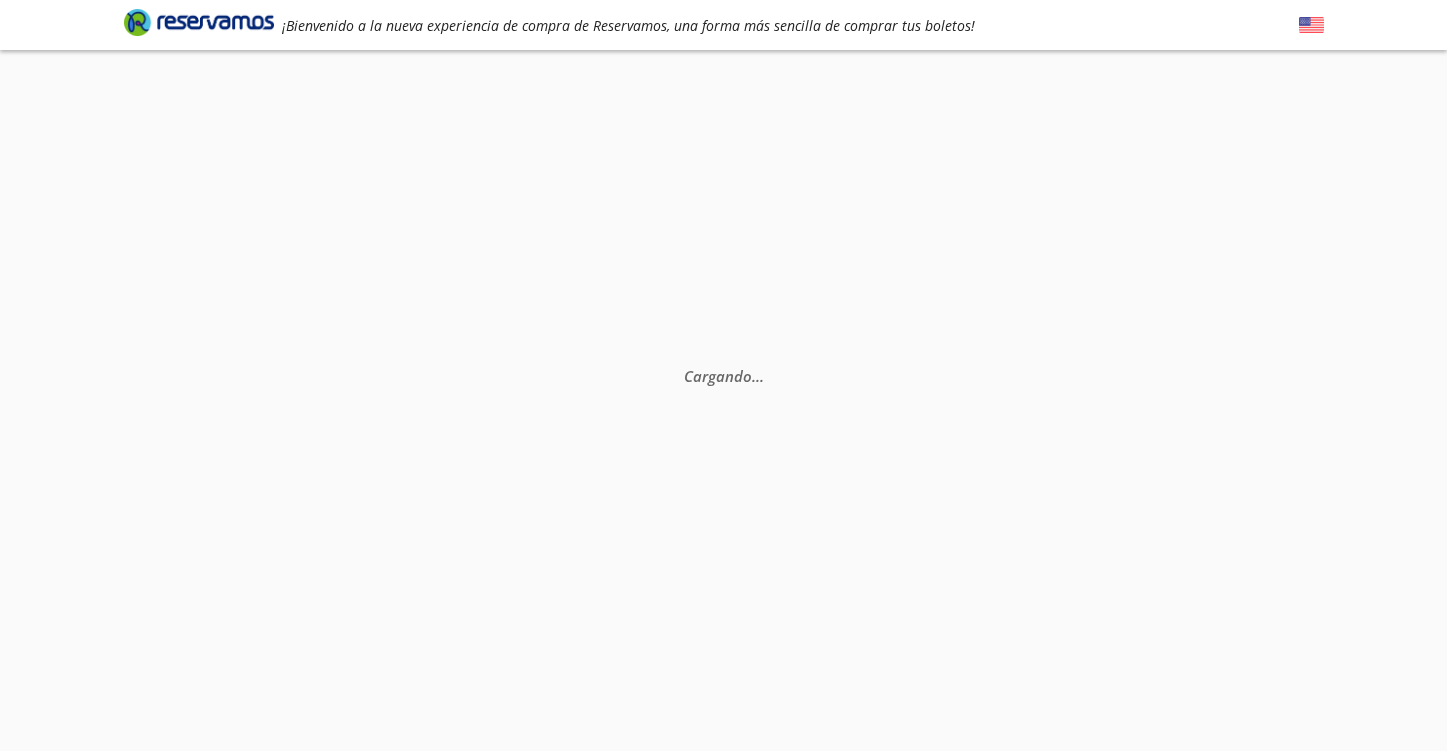 scroll, scrollTop: 0, scrollLeft: 0, axis: both 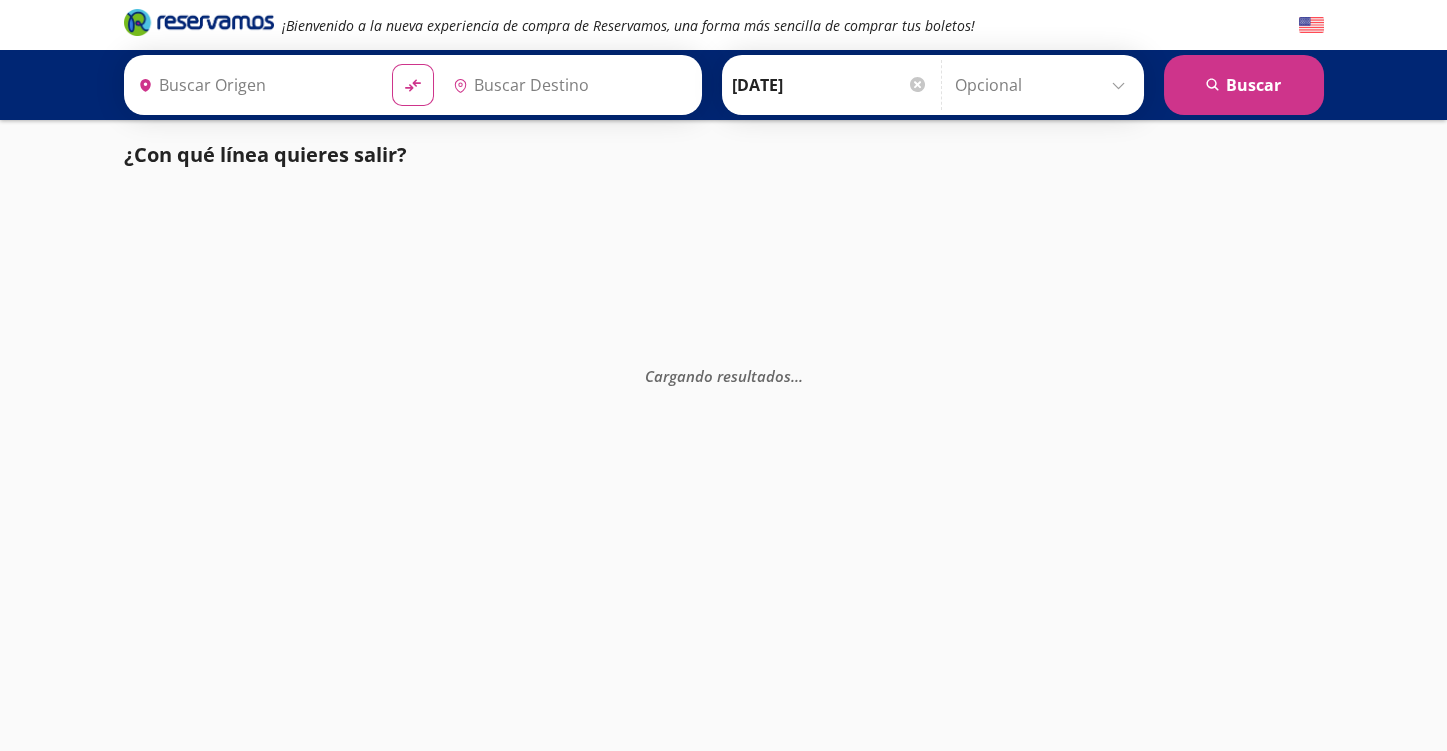 type on "[GEOGRAPHIC_DATA], [GEOGRAPHIC_DATA]" 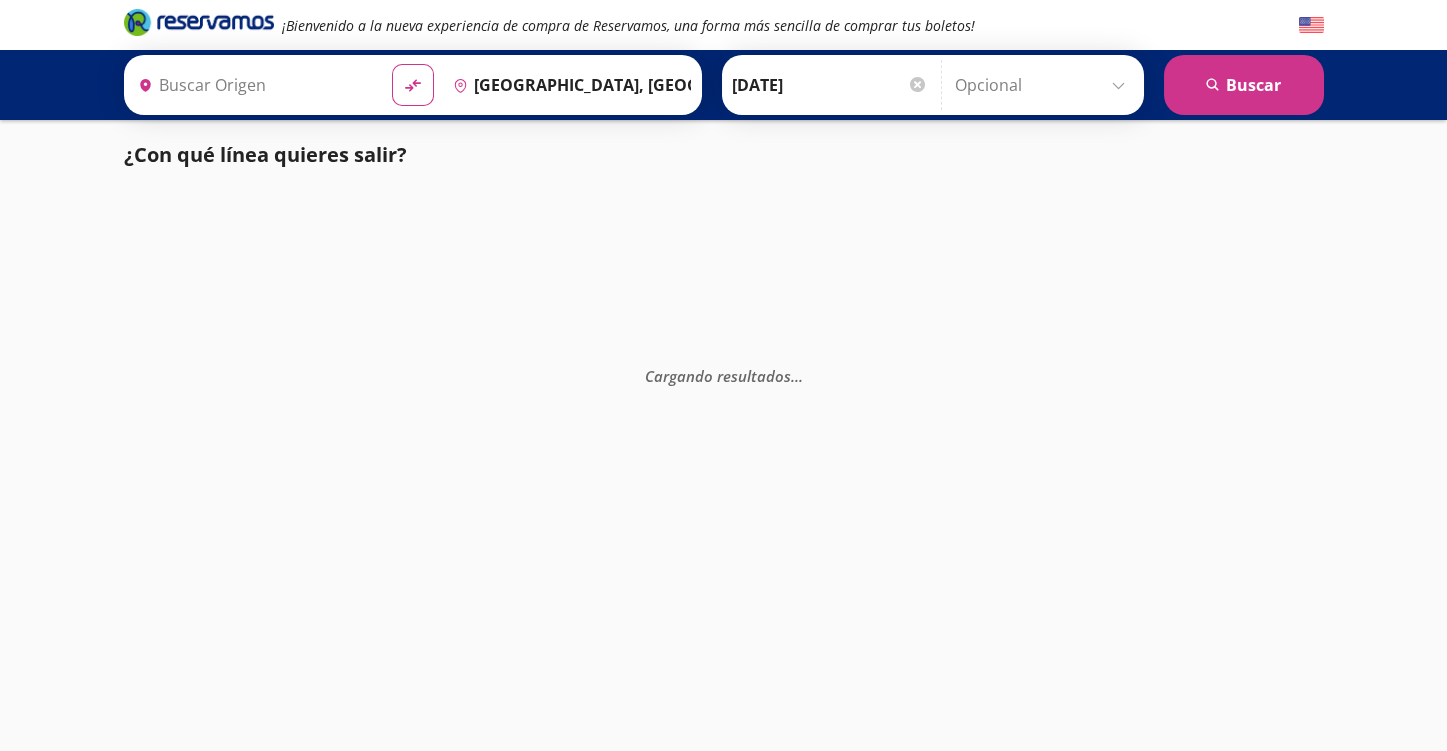 type on "[GEOGRAPHIC_DATA], [GEOGRAPHIC_DATA]" 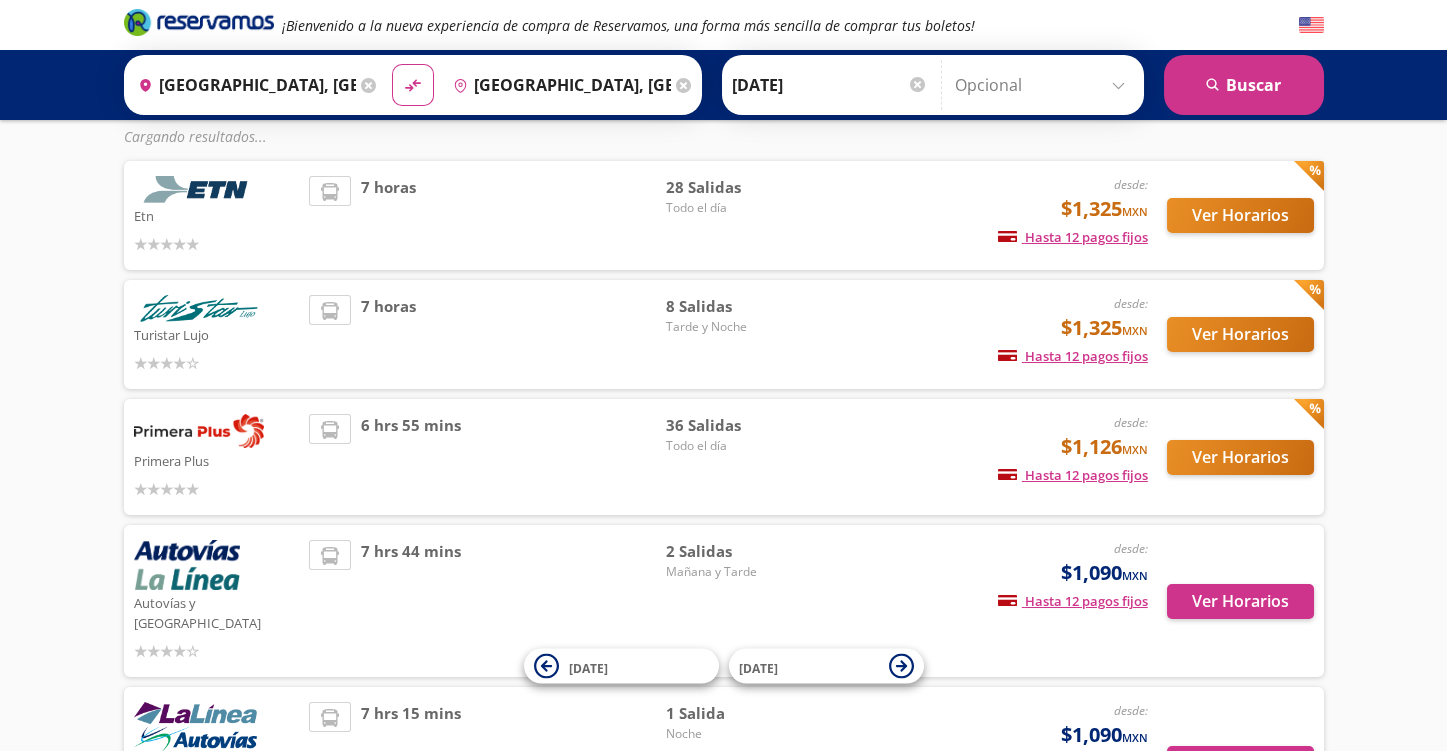 scroll, scrollTop: 107, scrollLeft: 0, axis: vertical 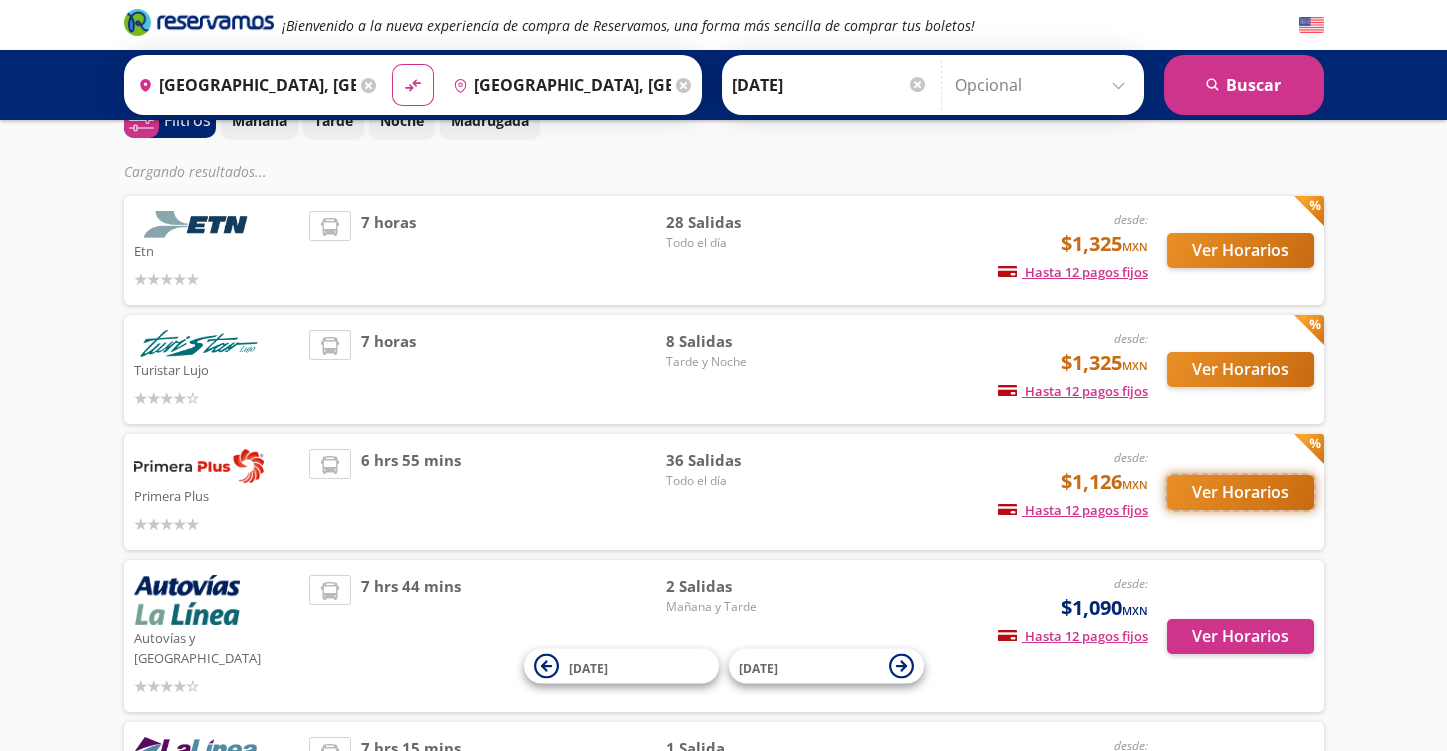 click on "Ver Horarios" at bounding box center [1240, 492] 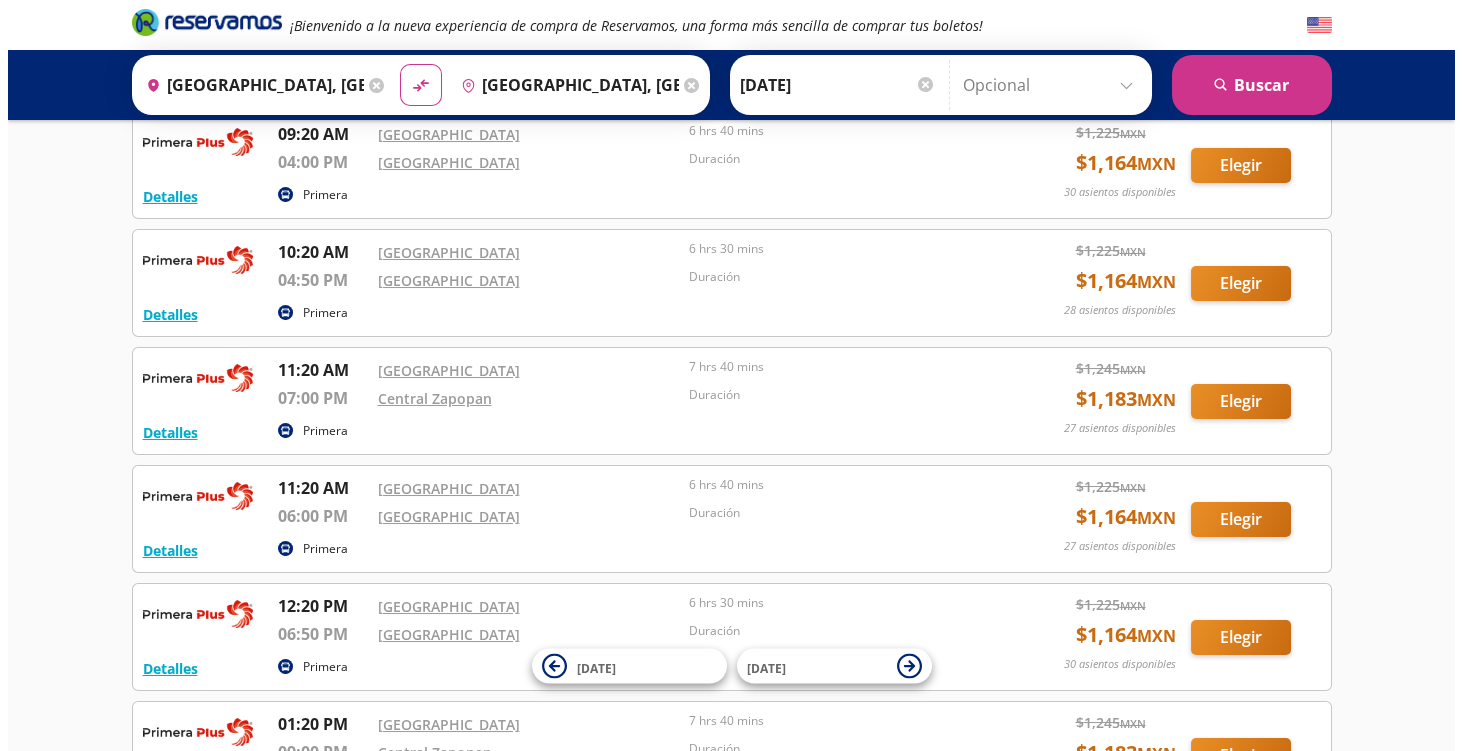 scroll, scrollTop: 800, scrollLeft: 0, axis: vertical 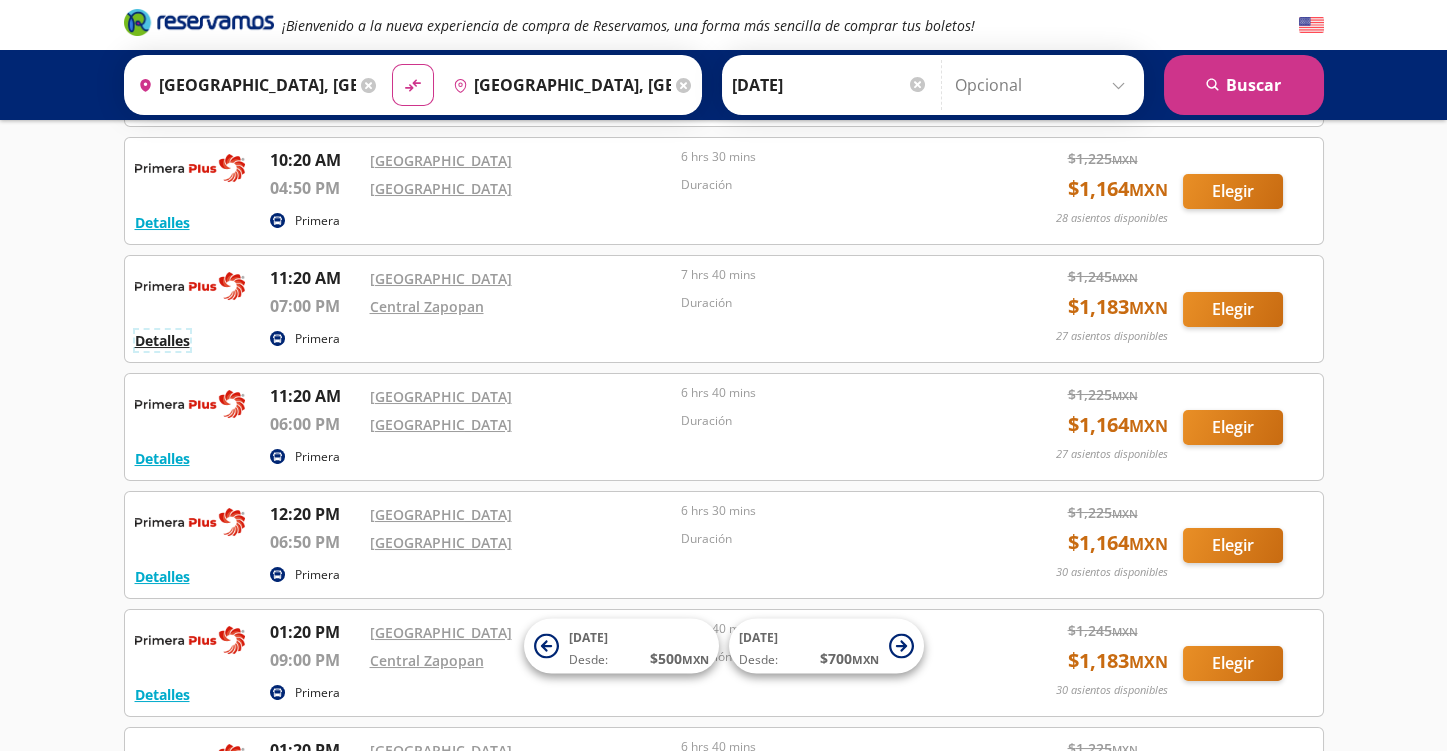 click on "Detalles" at bounding box center [162, 340] 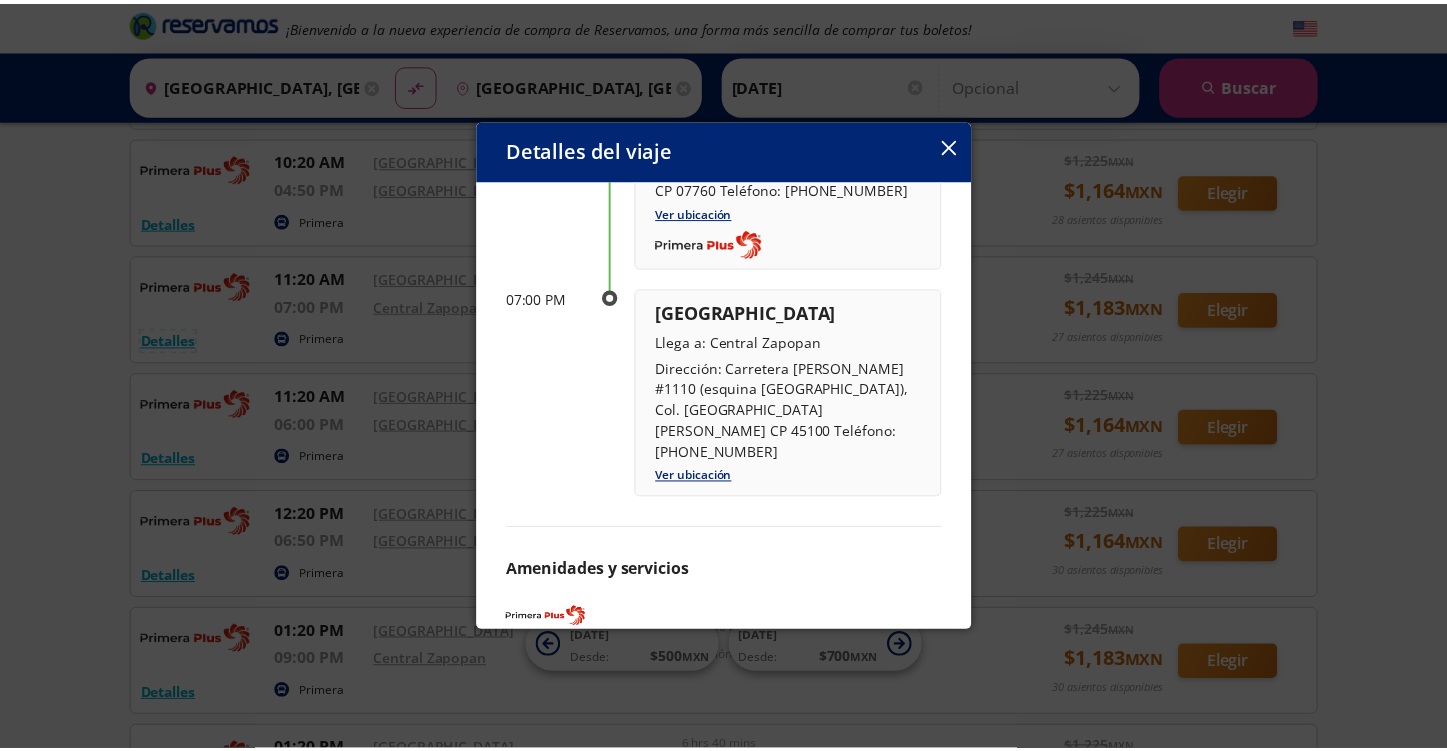 scroll, scrollTop: 279, scrollLeft: 0, axis: vertical 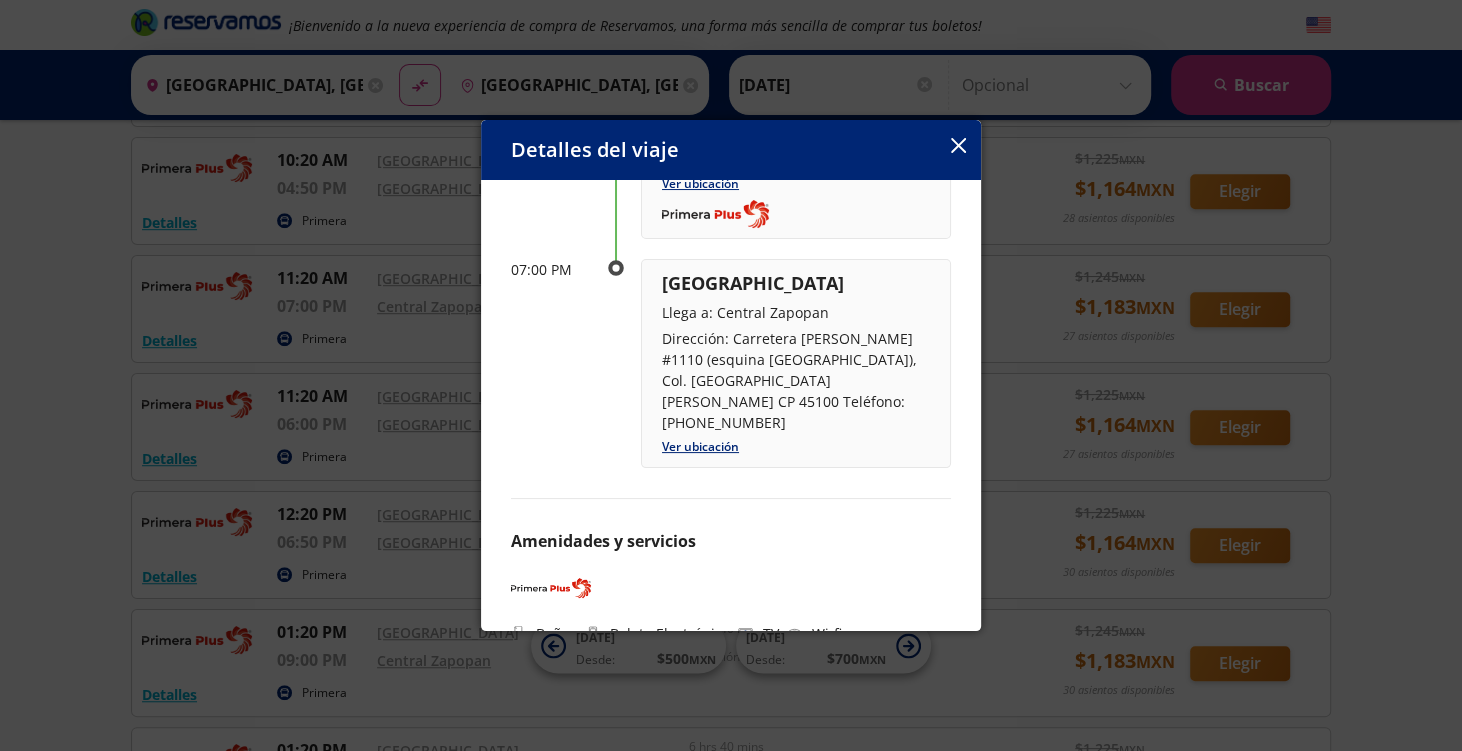 click on "Detalles del viaje" at bounding box center (731, 150) 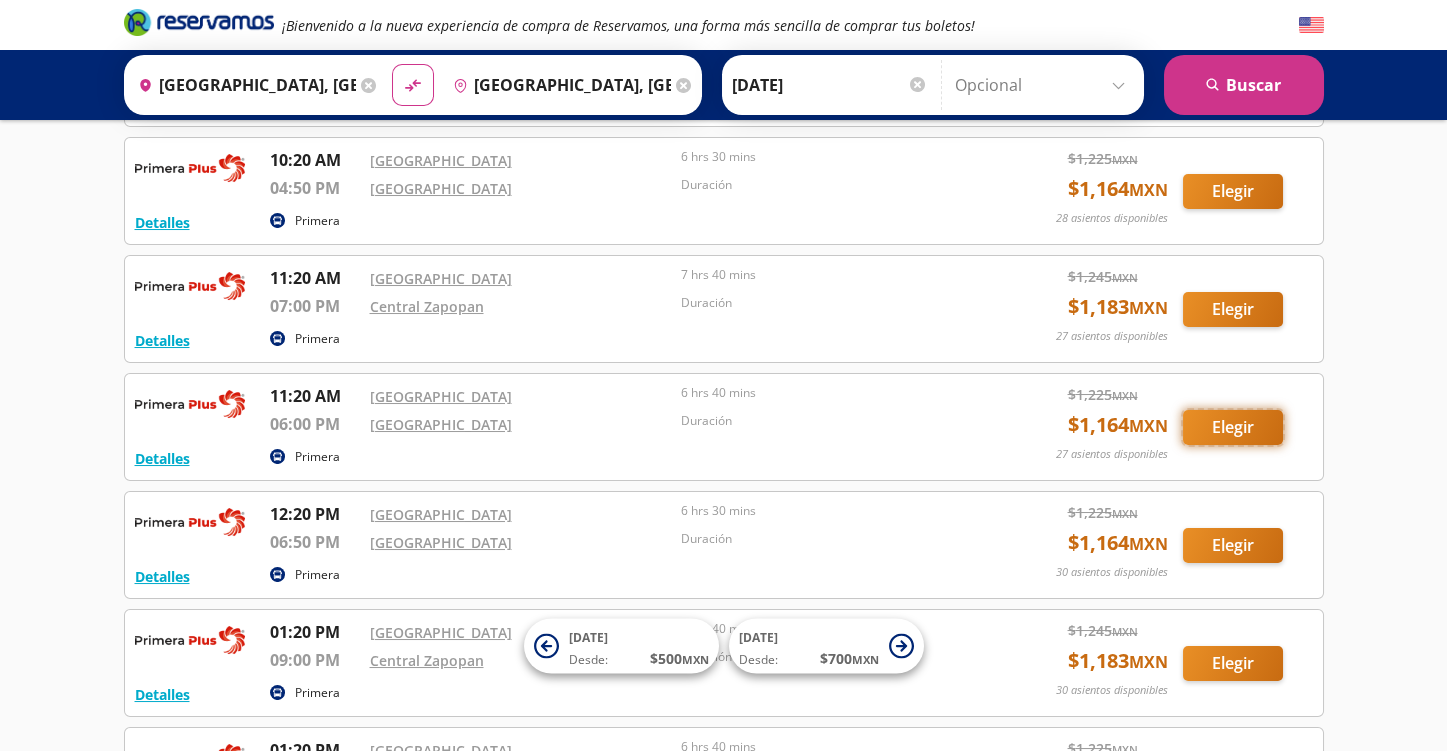 click on "Elegir" at bounding box center (1233, 427) 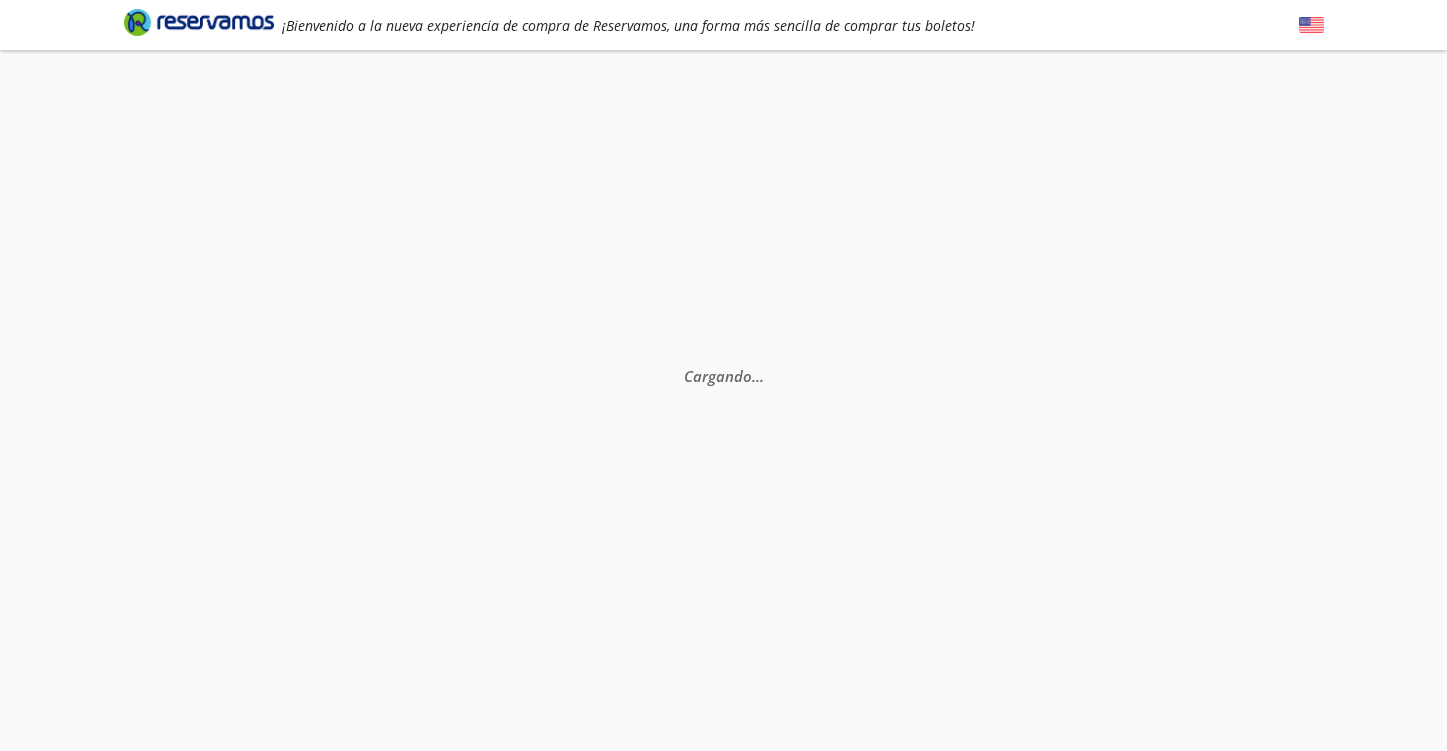 scroll, scrollTop: 0, scrollLeft: 0, axis: both 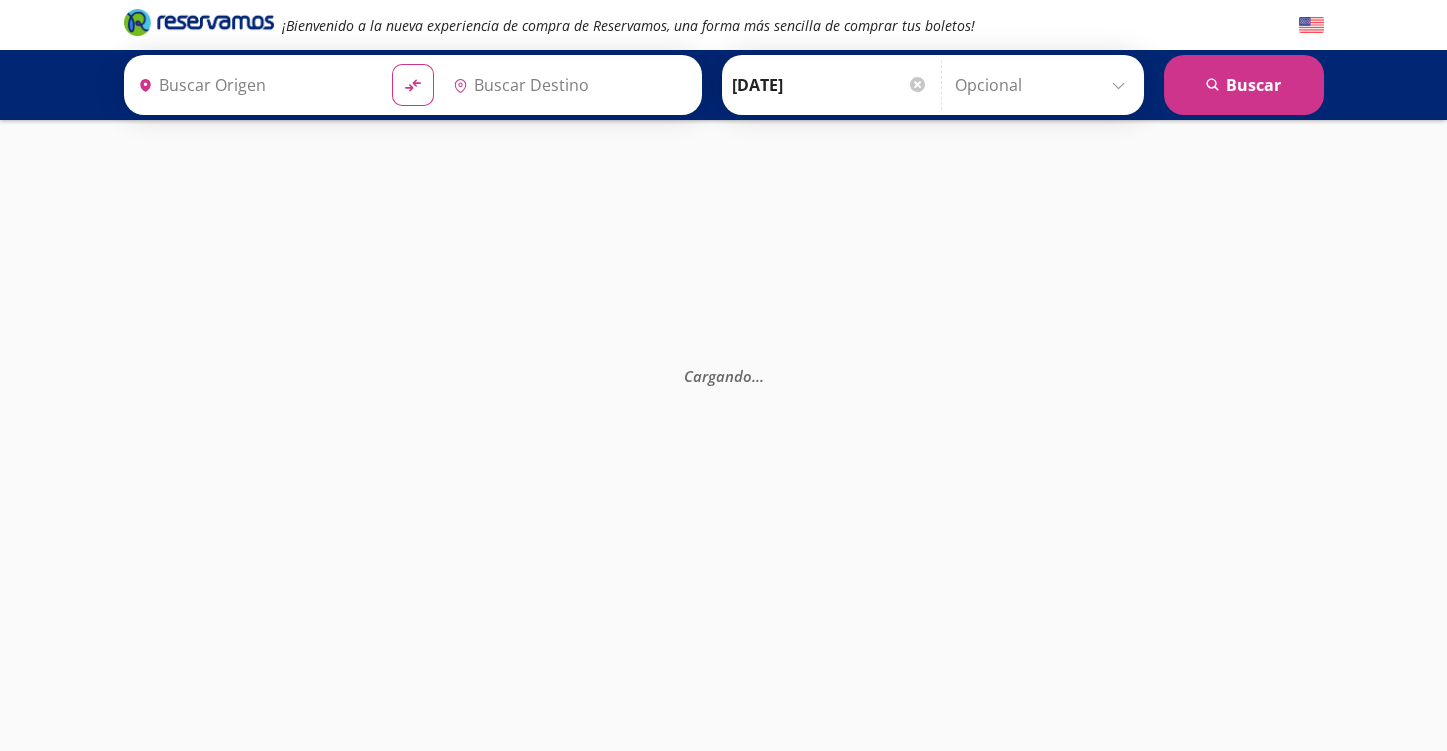 type on "[GEOGRAPHIC_DATA], [GEOGRAPHIC_DATA]" 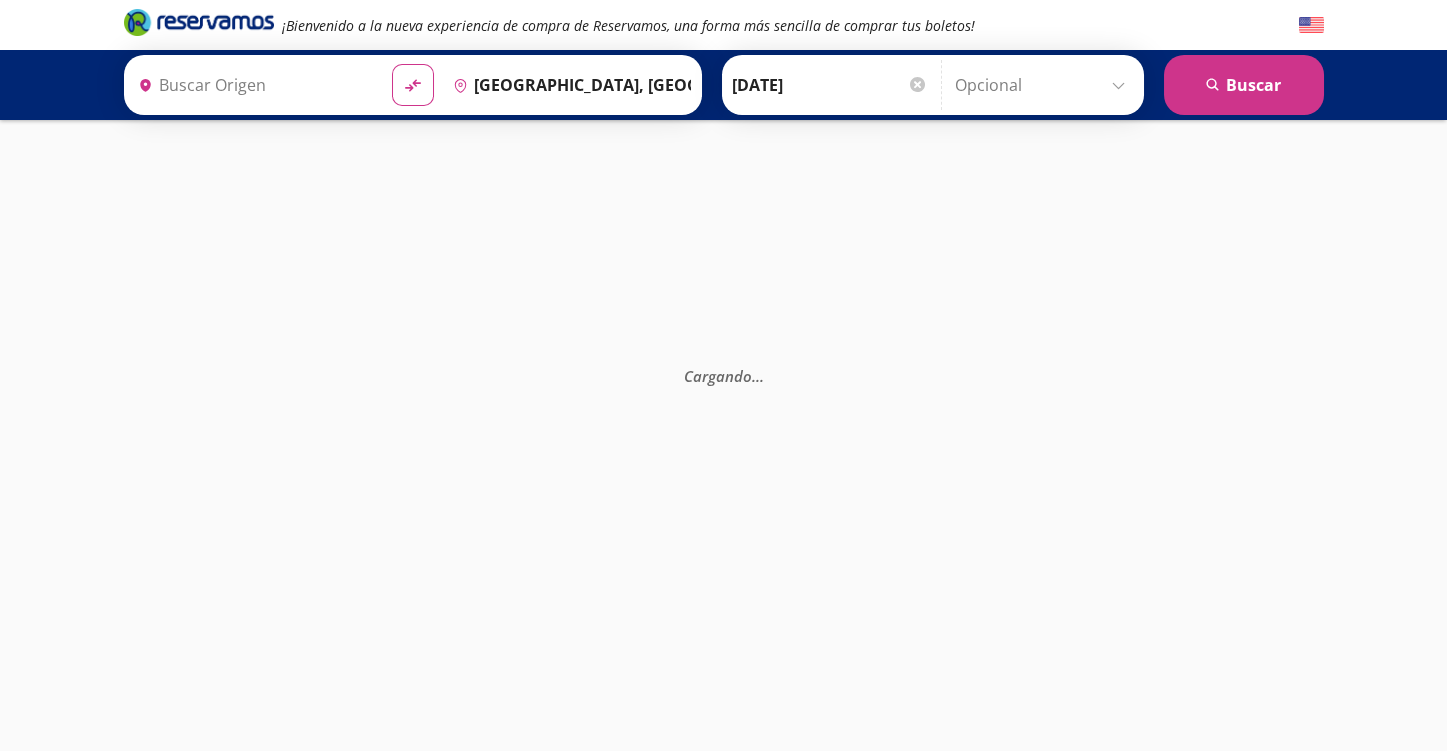 type on "[GEOGRAPHIC_DATA], [GEOGRAPHIC_DATA]" 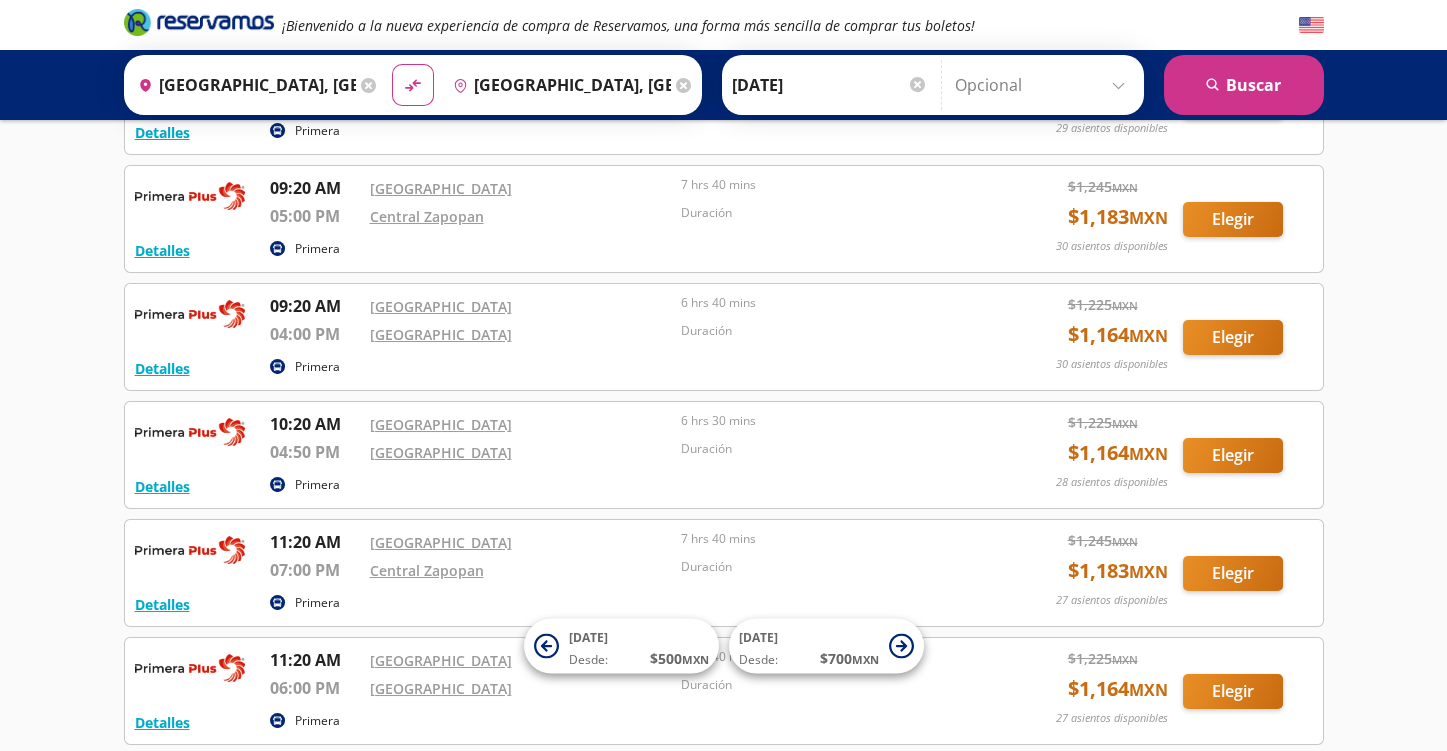 scroll, scrollTop: 500, scrollLeft: 0, axis: vertical 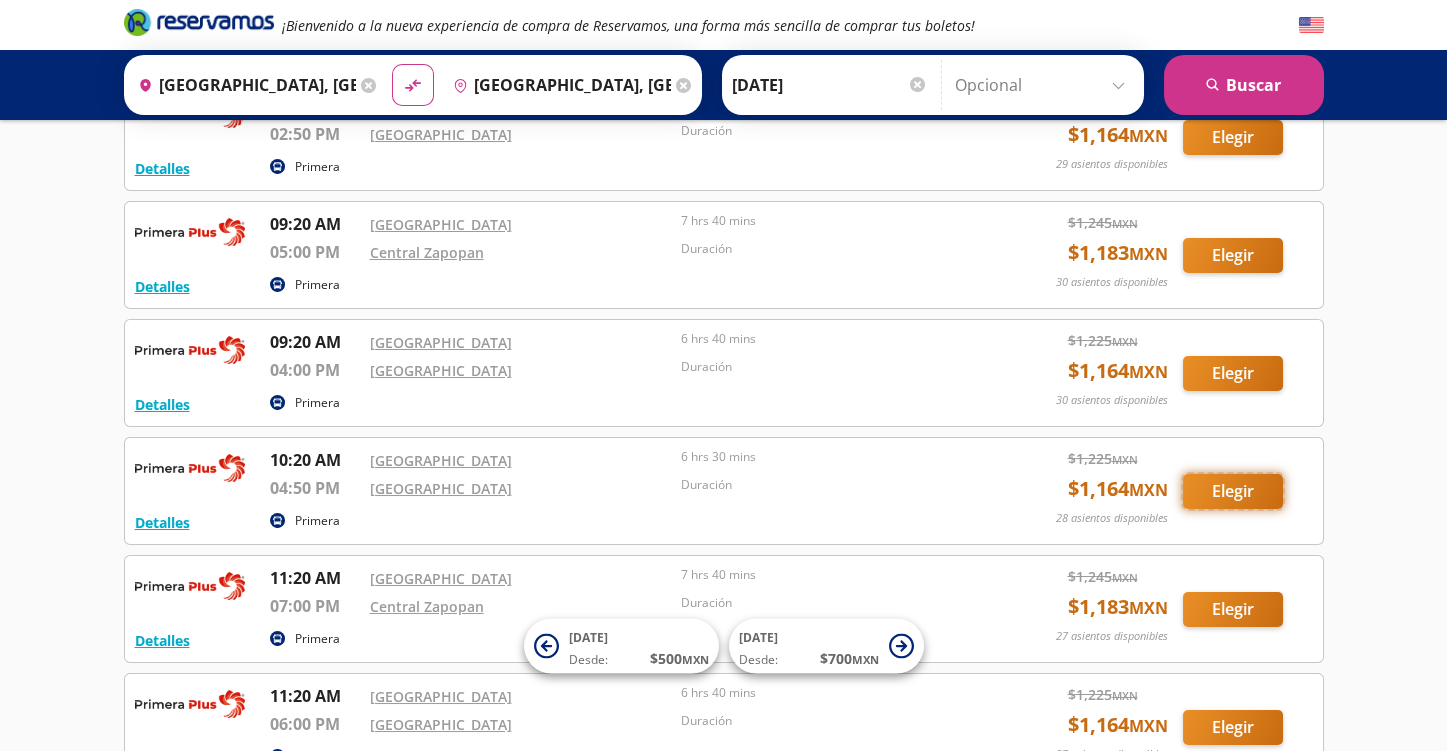 click on "Elegir" at bounding box center (1233, 491) 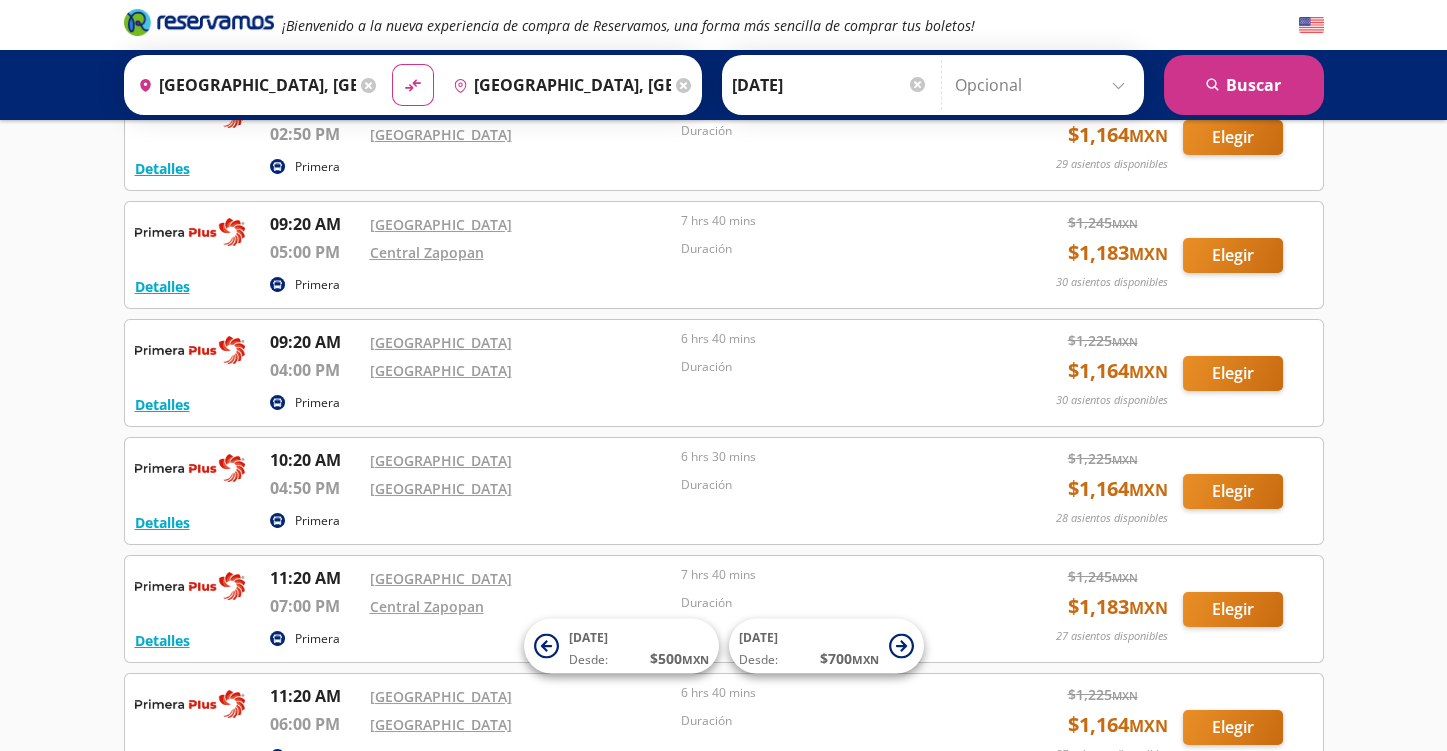 scroll, scrollTop: 0, scrollLeft: 0, axis: both 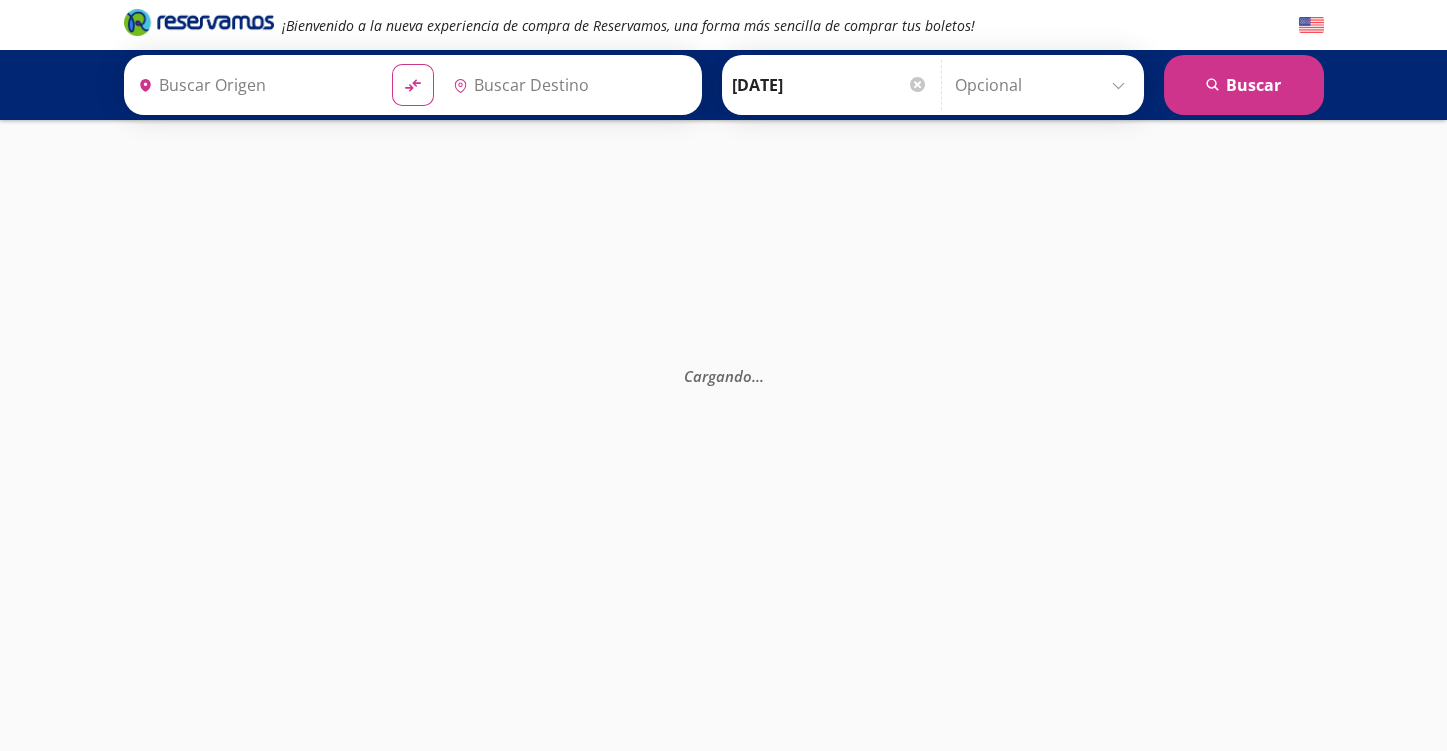 type on "[GEOGRAPHIC_DATA], [GEOGRAPHIC_DATA]" 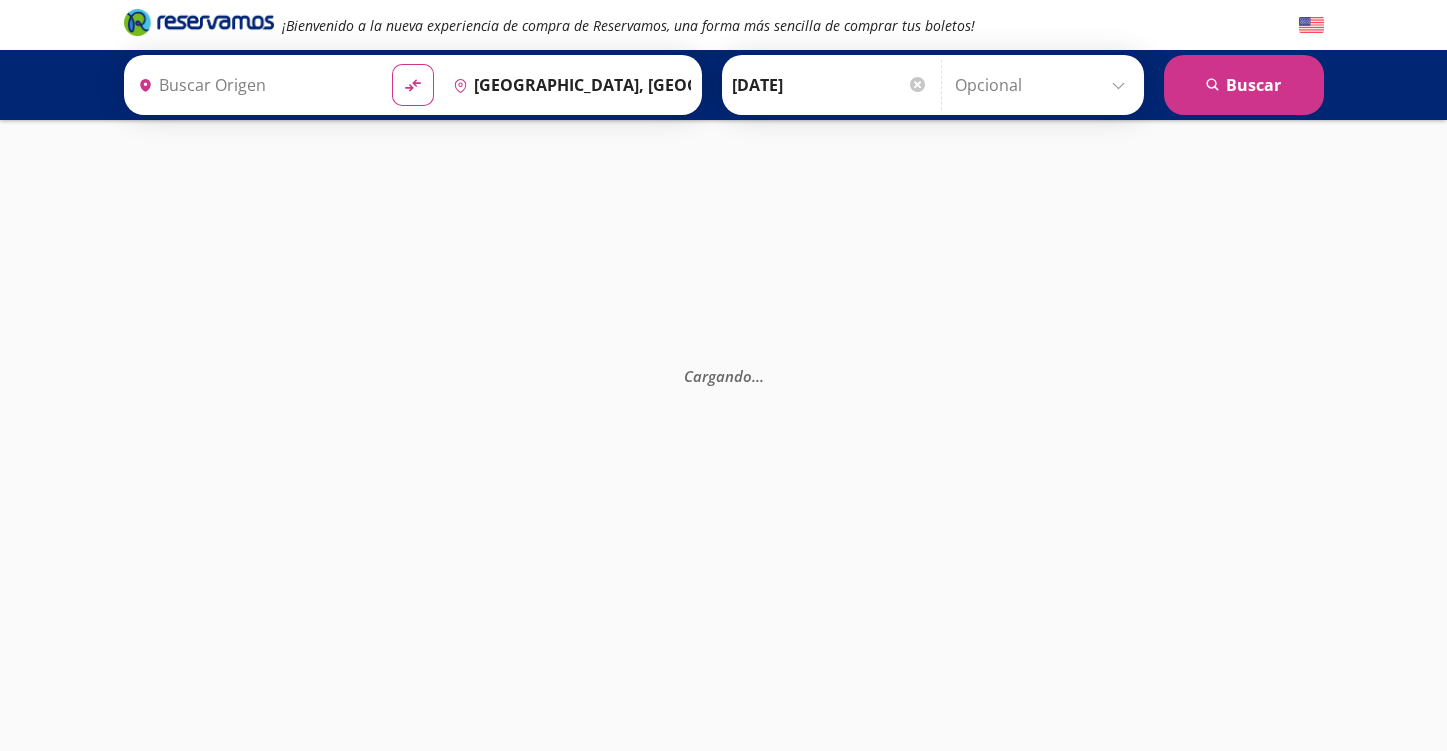 type on "[GEOGRAPHIC_DATA], [GEOGRAPHIC_DATA]" 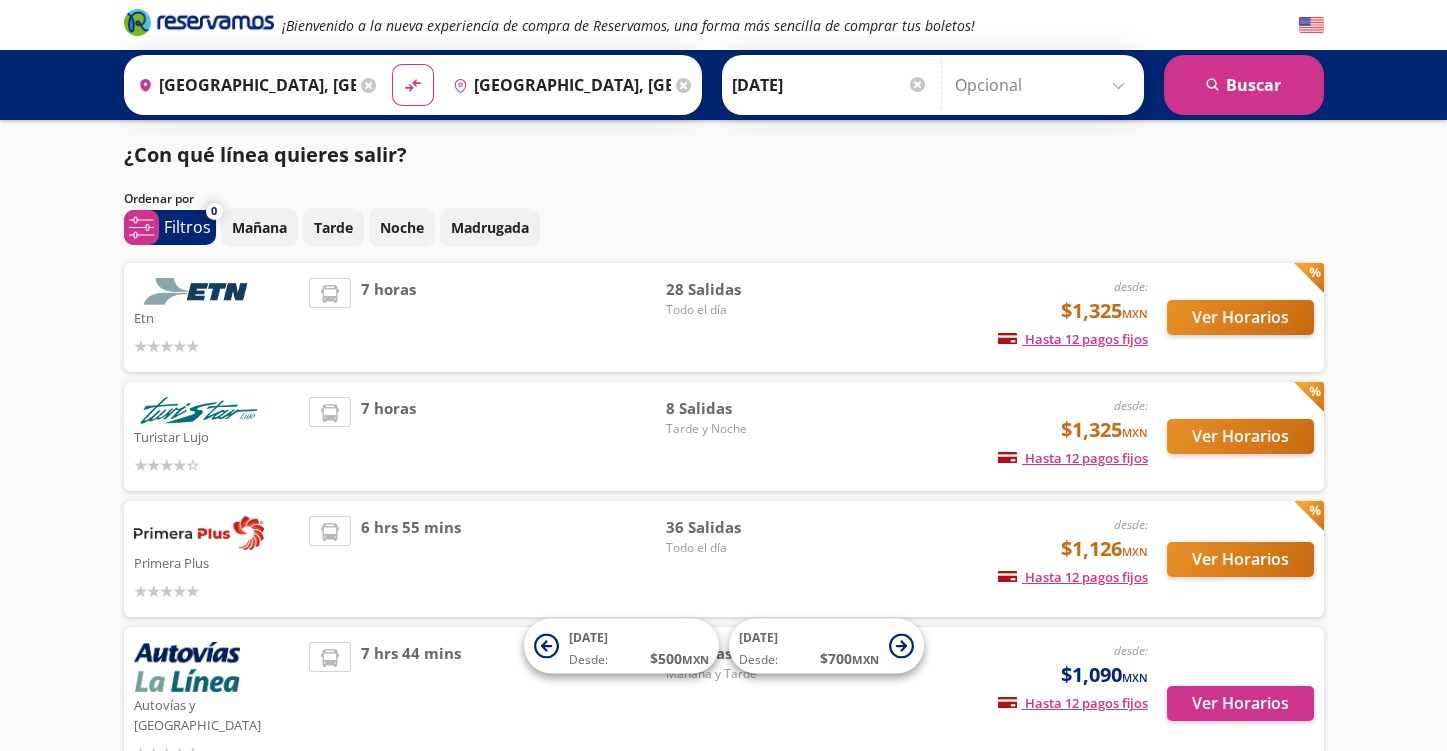 scroll, scrollTop: 107, scrollLeft: 0, axis: vertical 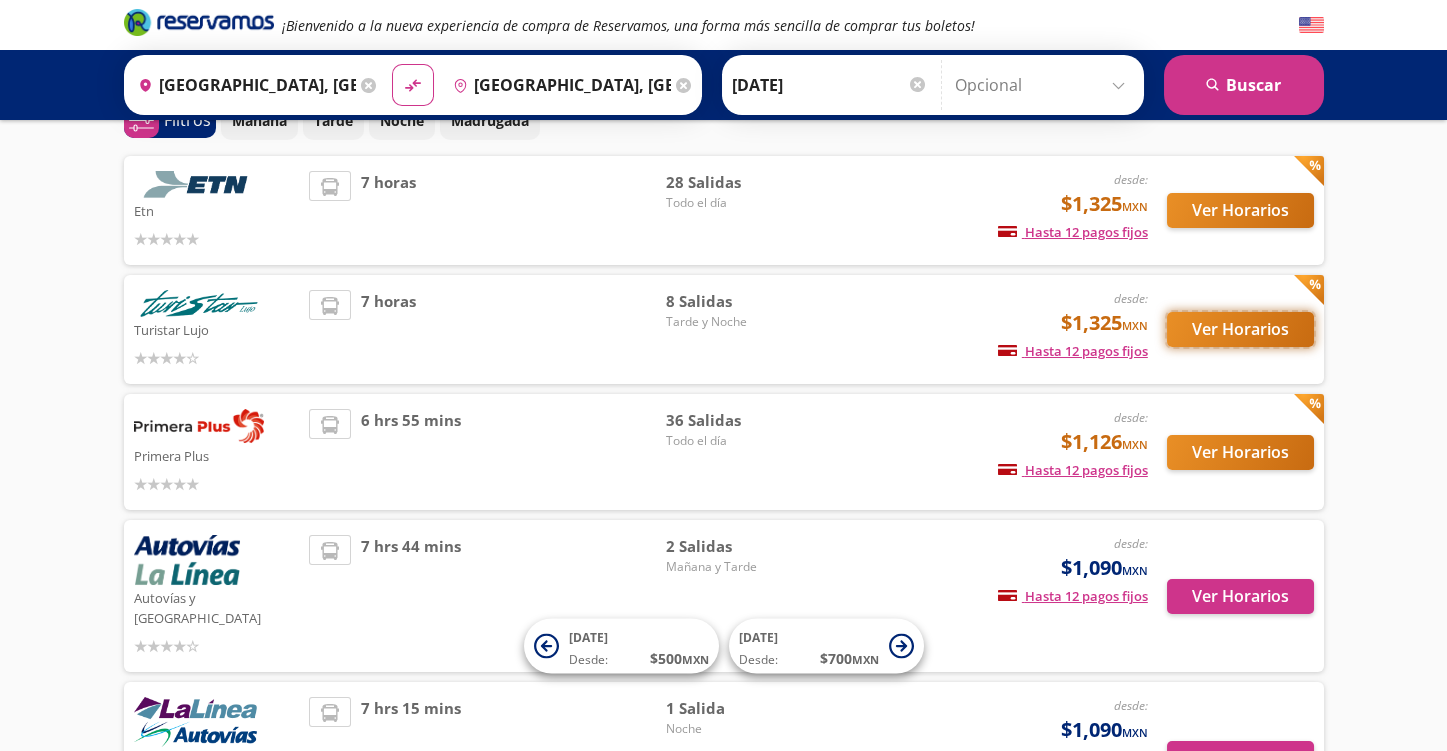 click on "Ver Horarios" at bounding box center (1240, 329) 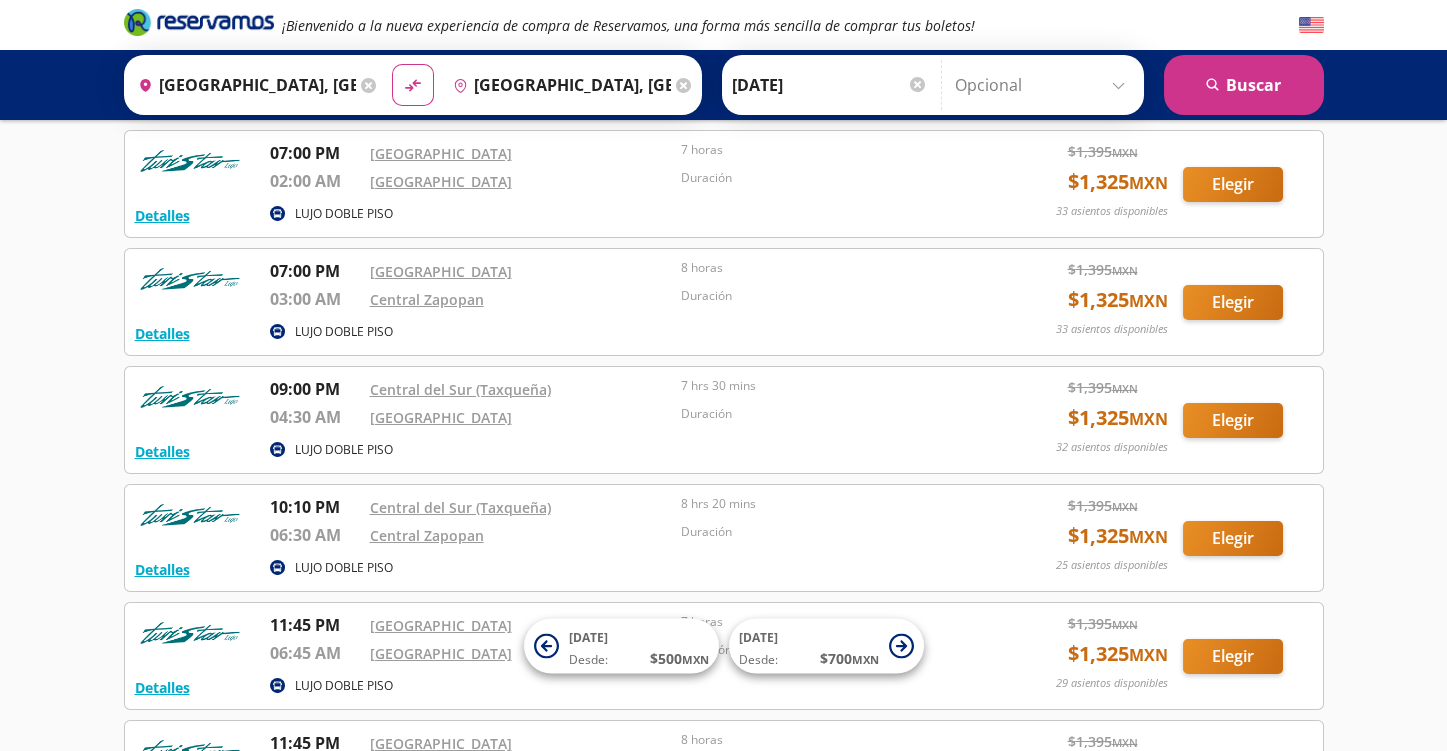 scroll, scrollTop: 300, scrollLeft: 0, axis: vertical 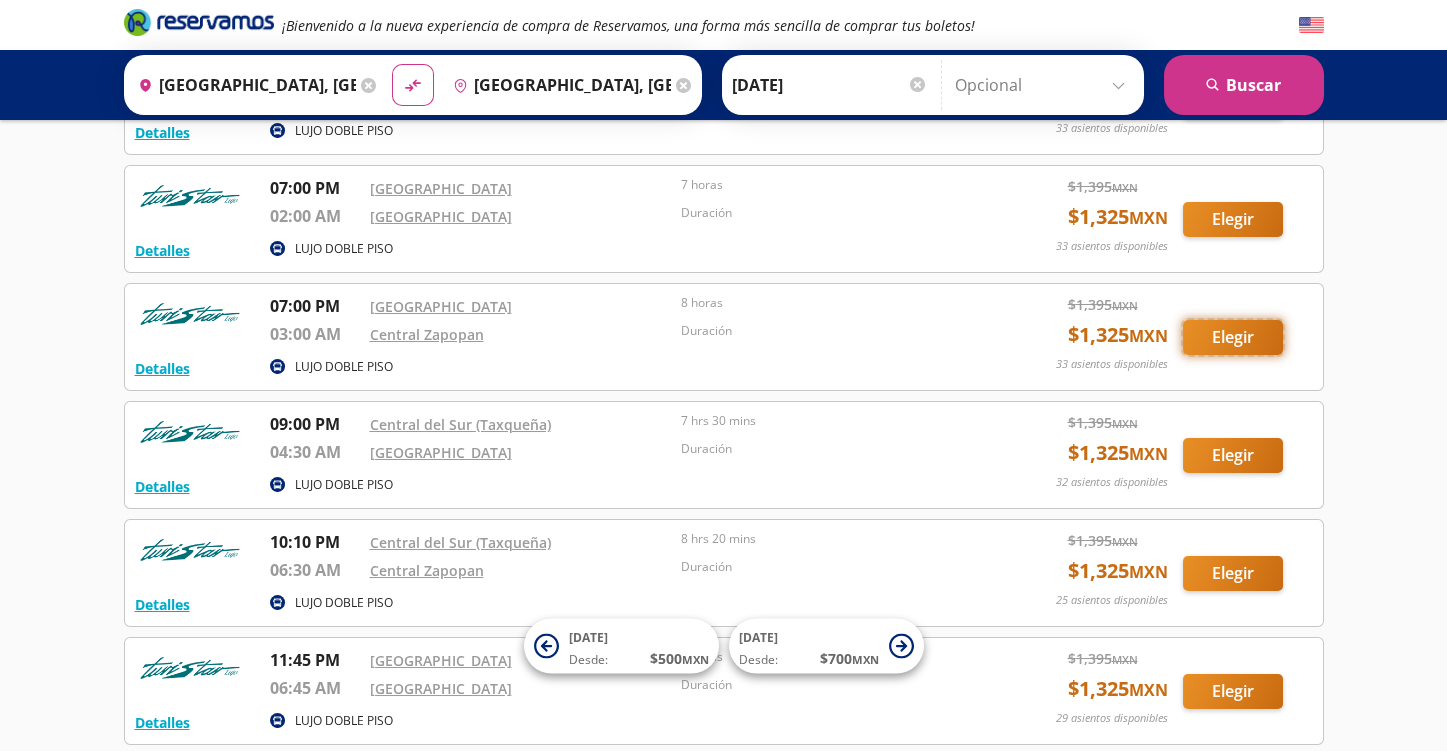 click on "Elegir" at bounding box center (1233, 337) 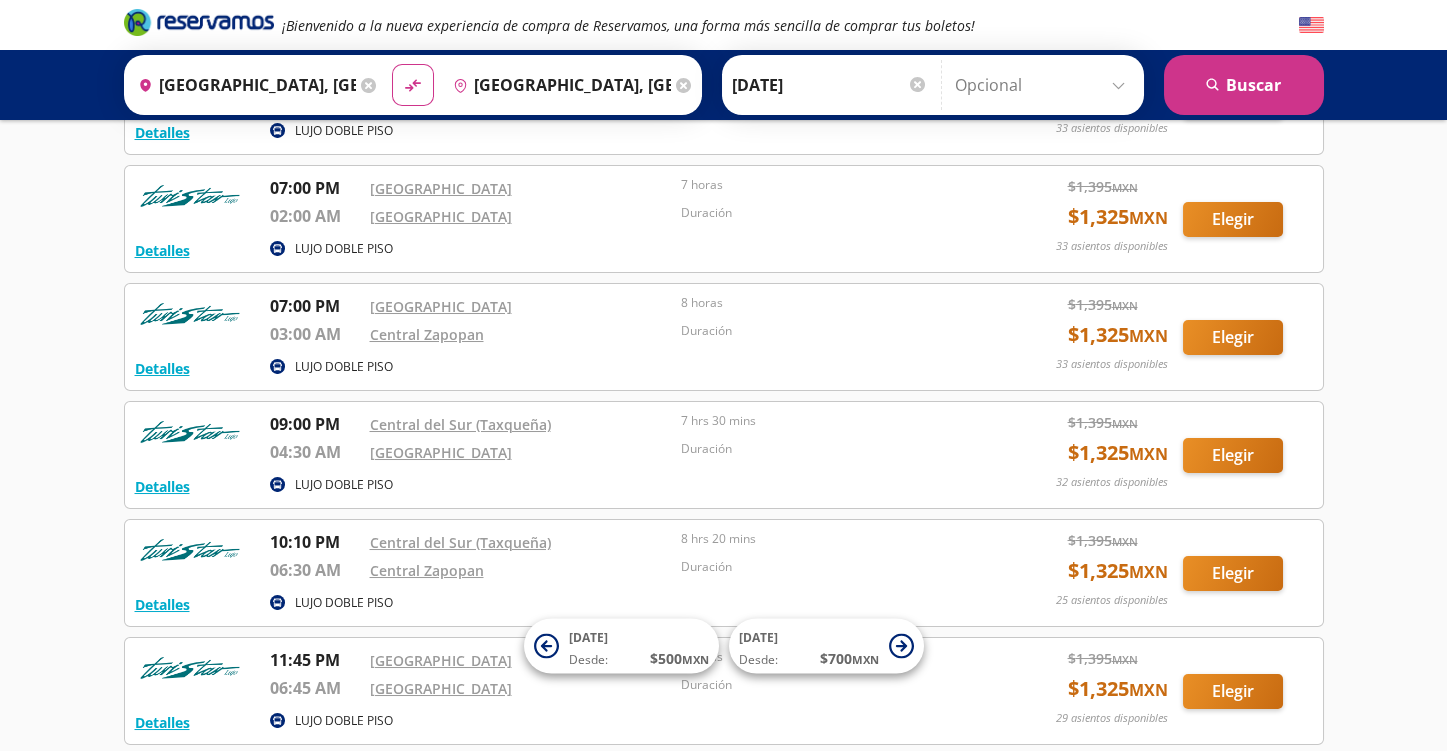 scroll, scrollTop: 0, scrollLeft: 0, axis: both 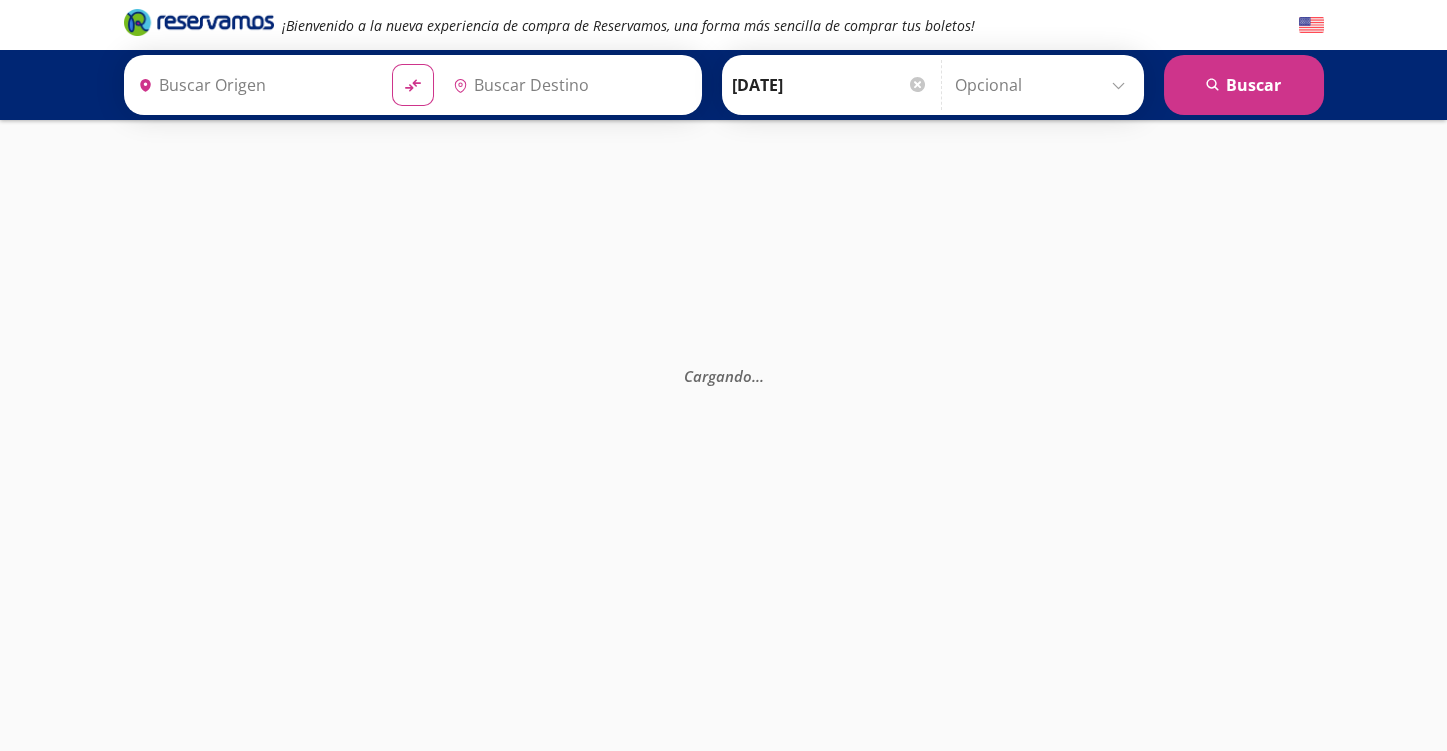 type on "[GEOGRAPHIC_DATA], [GEOGRAPHIC_DATA]" 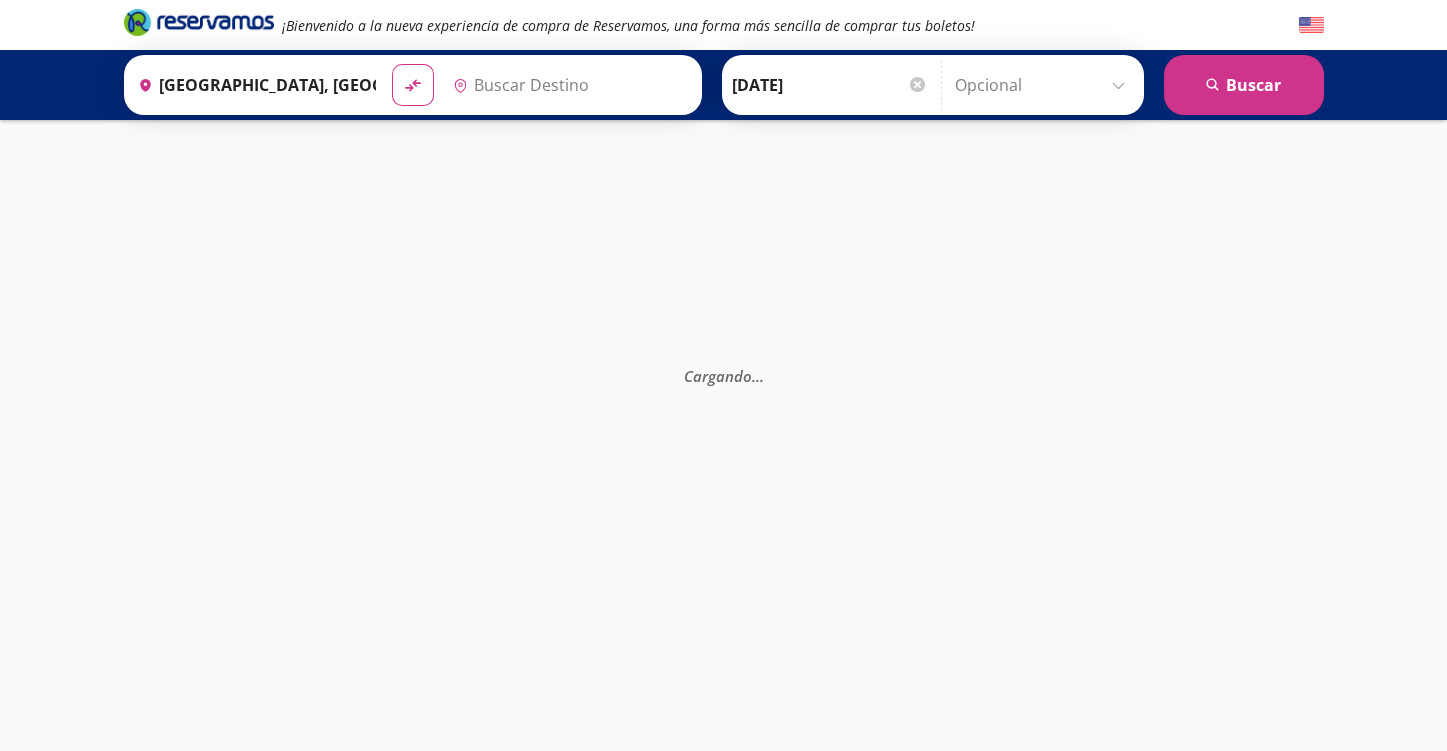 type on "[GEOGRAPHIC_DATA], [GEOGRAPHIC_DATA]" 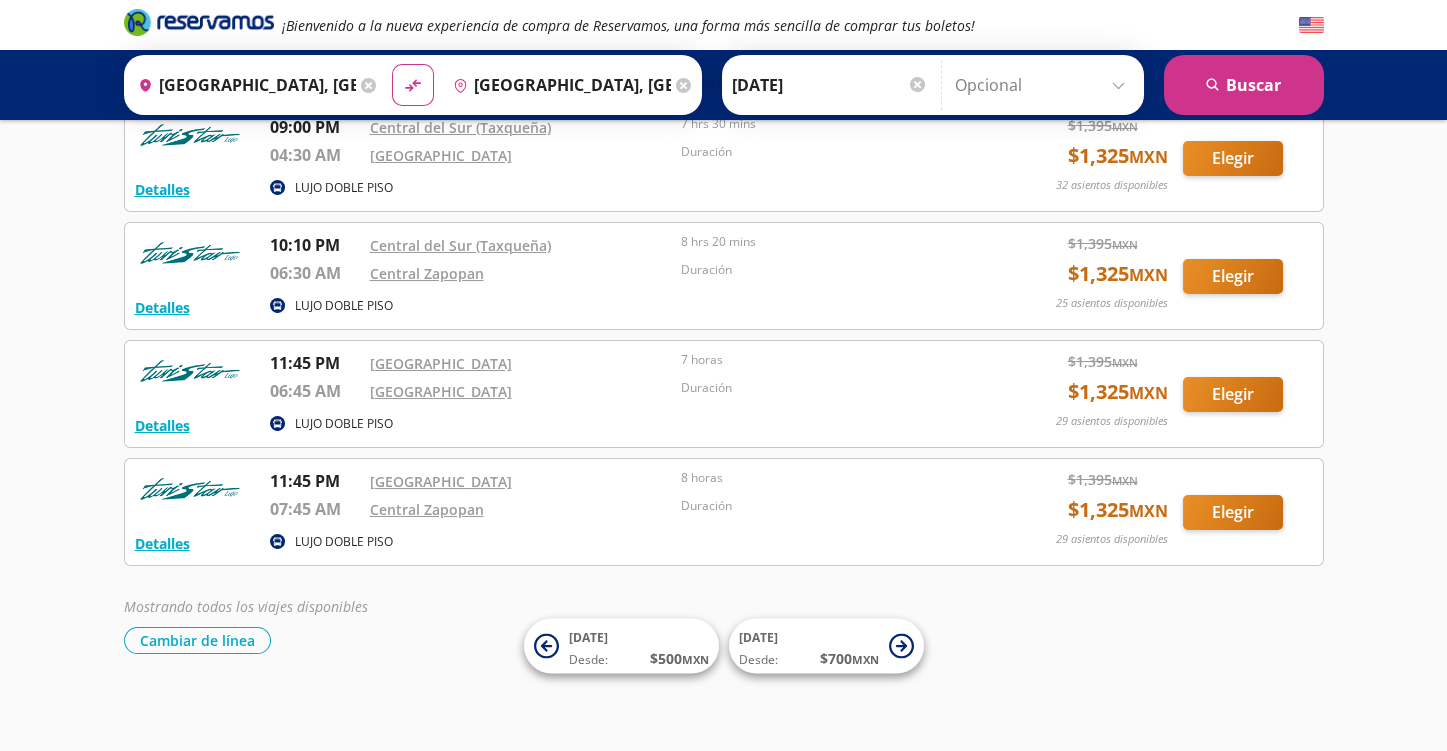 scroll, scrollTop: 598, scrollLeft: 0, axis: vertical 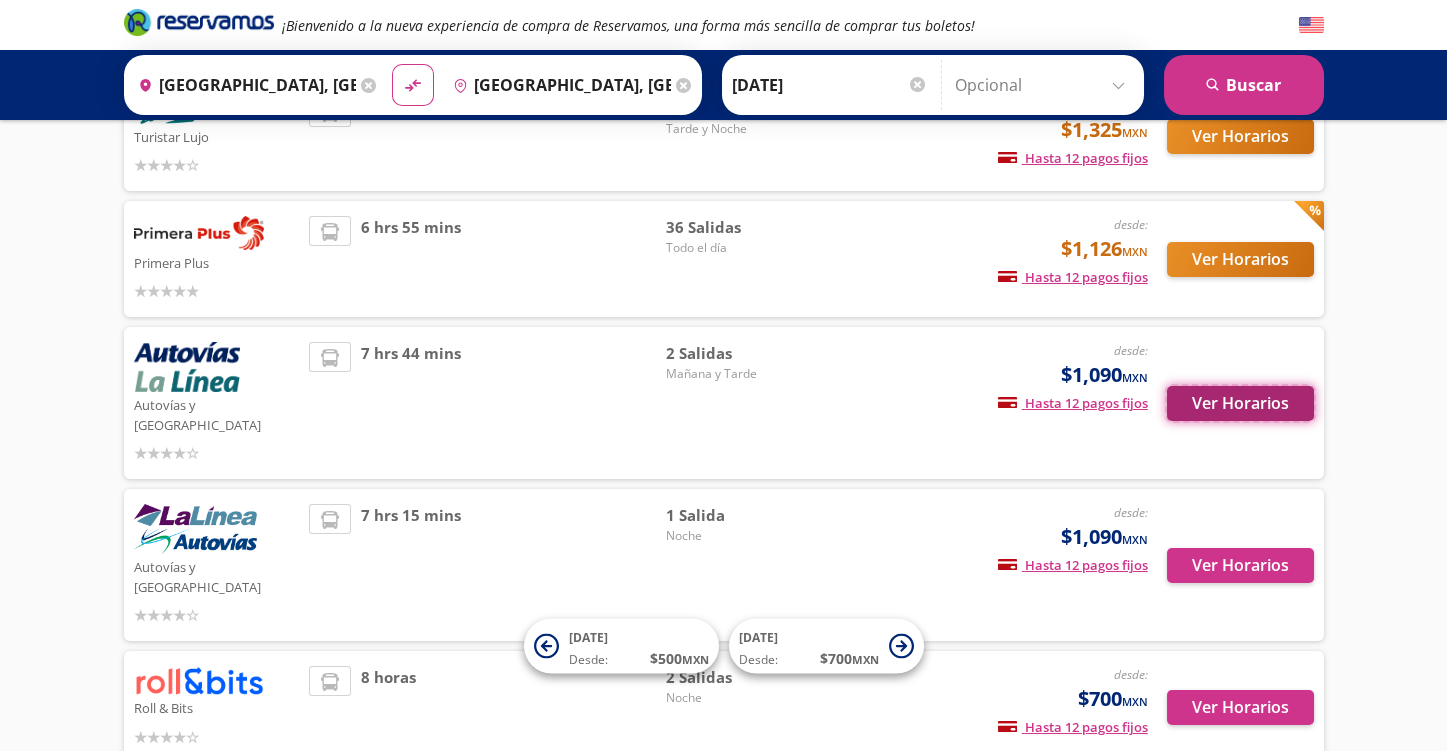 click on "Ver Horarios" at bounding box center (1240, 403) 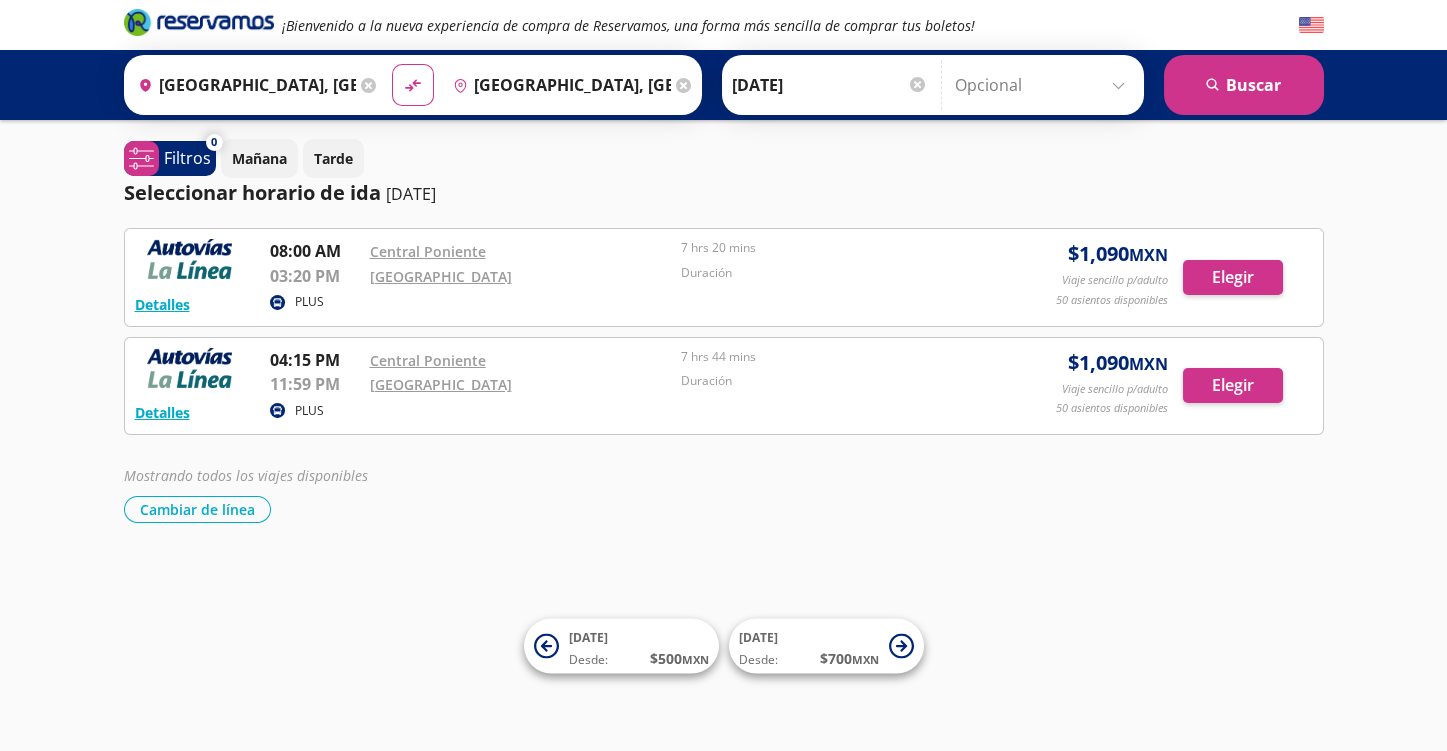 scroll, scrollTop: 0, scrollLeft: 0, axis: both 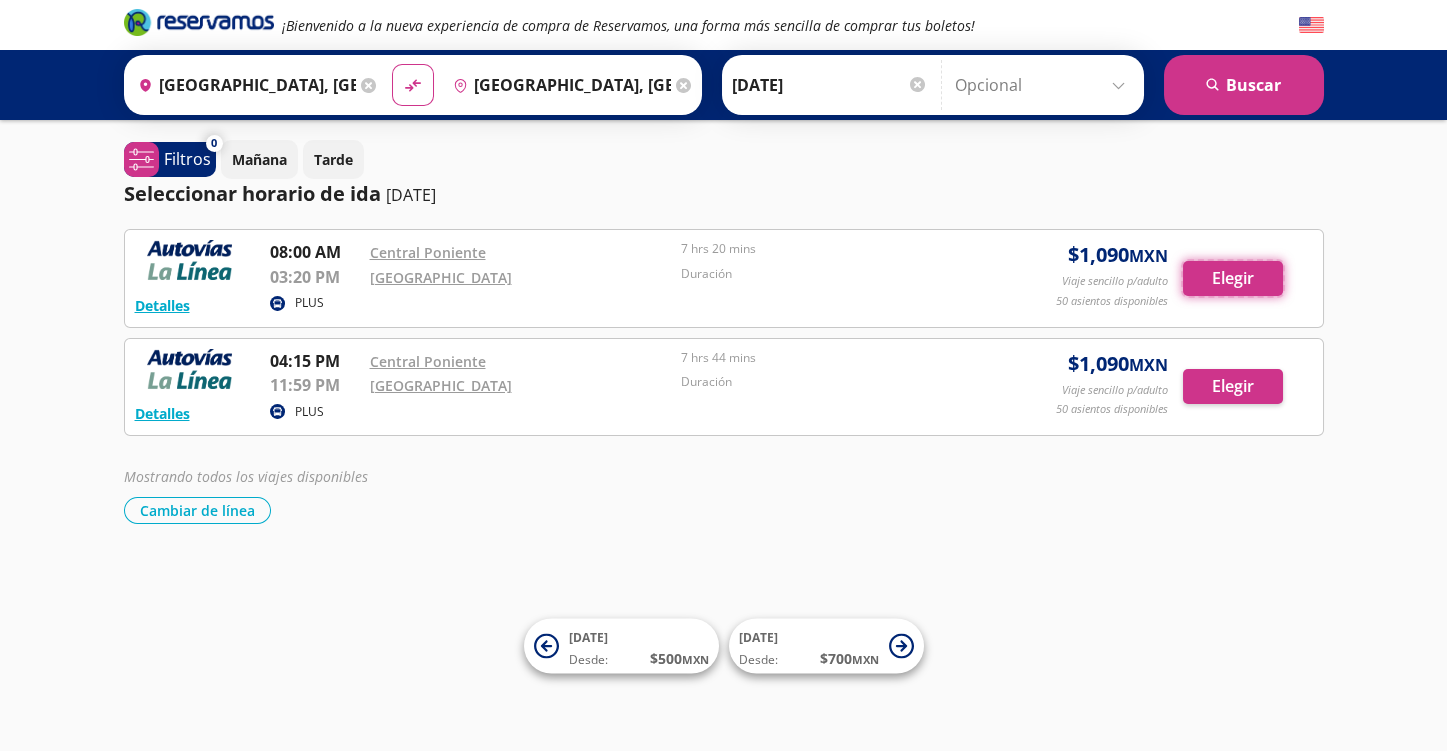 drag, startPoint x: 1218, startPoint y: 272, endPoint x: 464, endPoint y: 415, distance: 767.44055 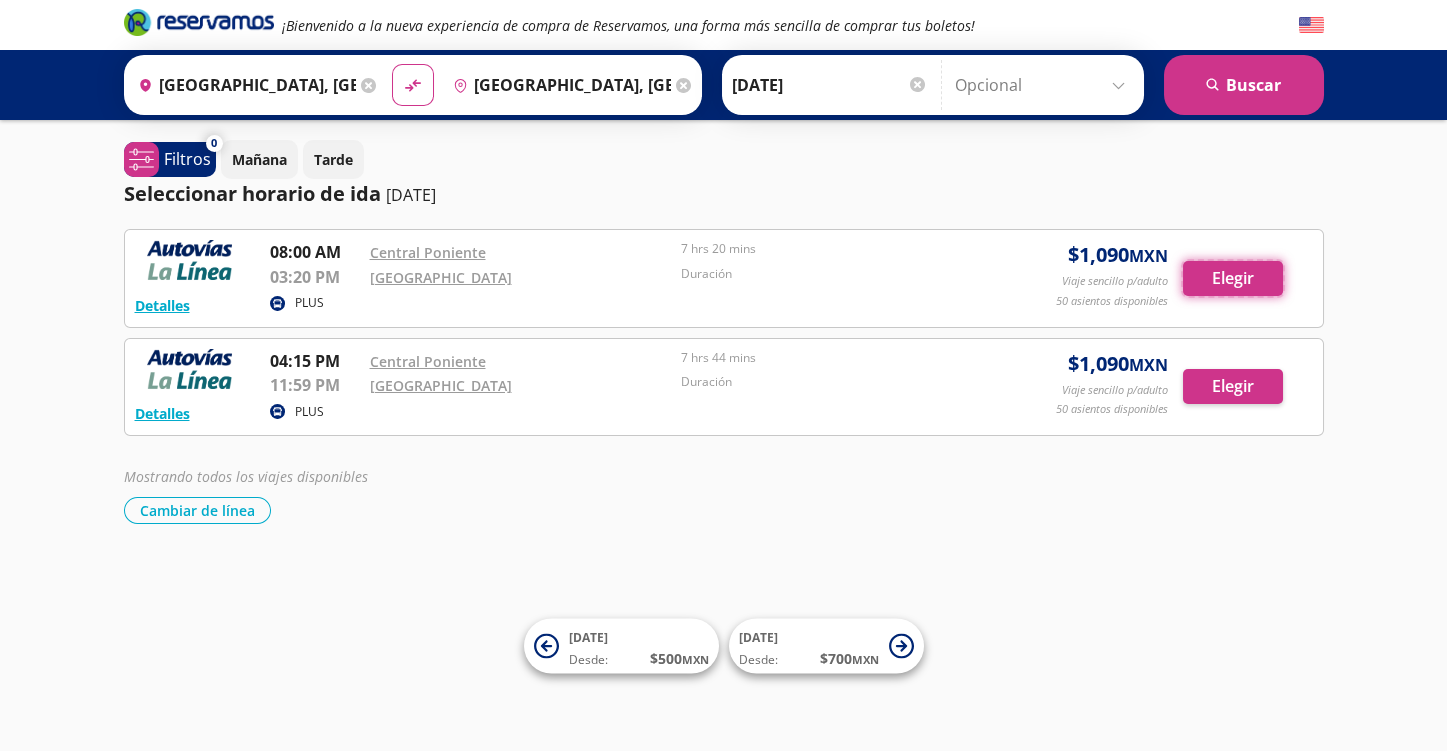 click on "Detalles PLUS 08:00 AM [GEOGRAPHIC_DATA] 03:20 PM Central Nueva 7 hrs 20 mins Duración $ 1,090  MXN Viaje sencillo p/adulto 50 asientos disponibles Elegir 50 asientos disponibles Detalles Elegir Detalles PLUS 04:15 PM Central Poniente 11:59 PM Central Nueva 7 hrs 44 mins Duración $ 1,090  MXN Viaje sencillo p/adulto 50 asientos disponibles Elegir 50 asientos disponibles Detalles Elegir" at bounding box center [724, 332] 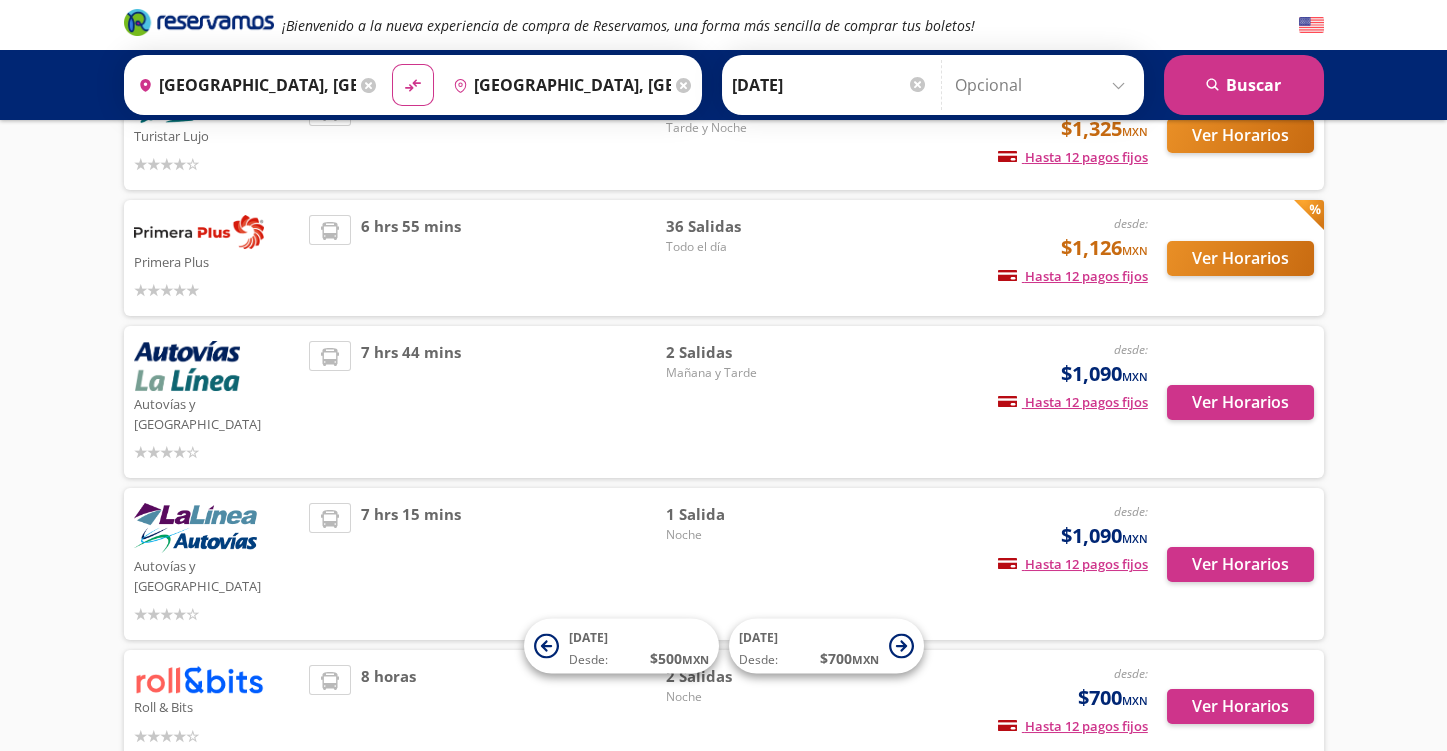 scroll, scrollTop: 0, scrollLeft: 0, axis: both 